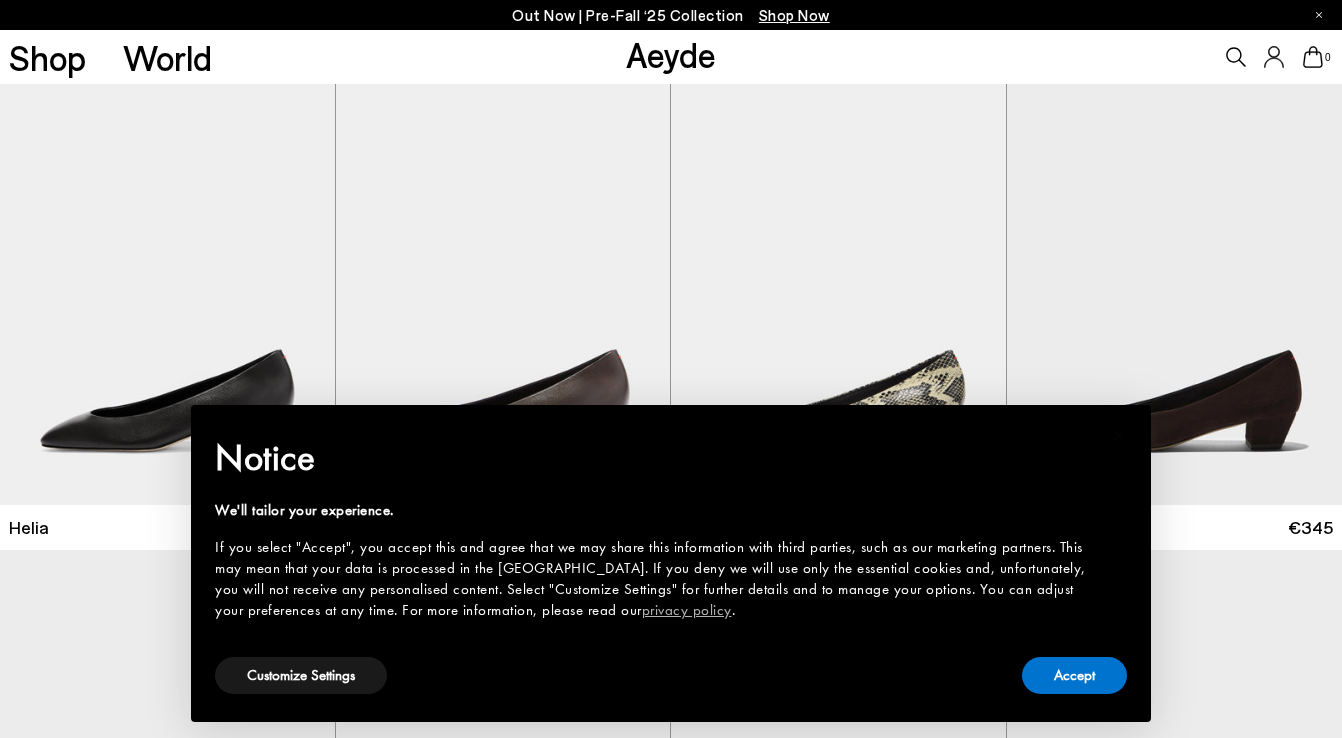 scroll, scrollTop: 0, scrollLeft: 0, axis: both 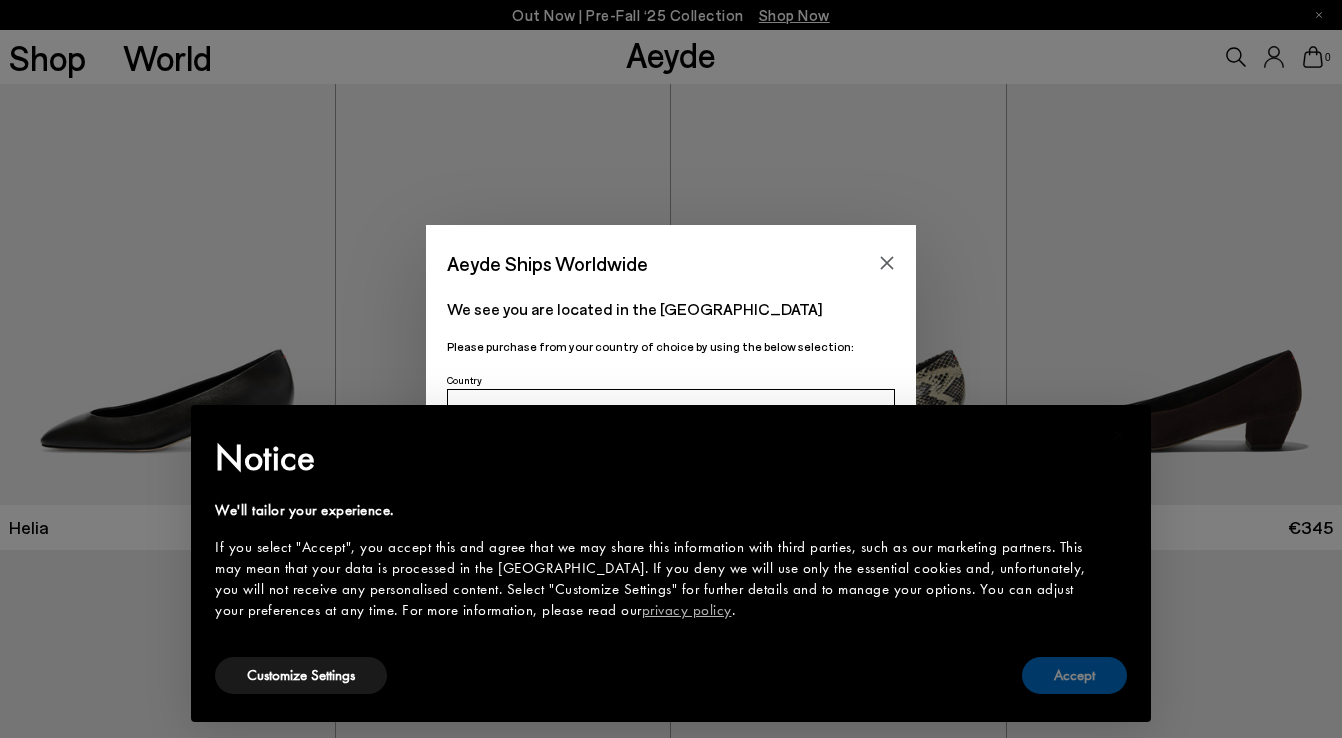 click on "Accept" at bounding box center (1074, 675) 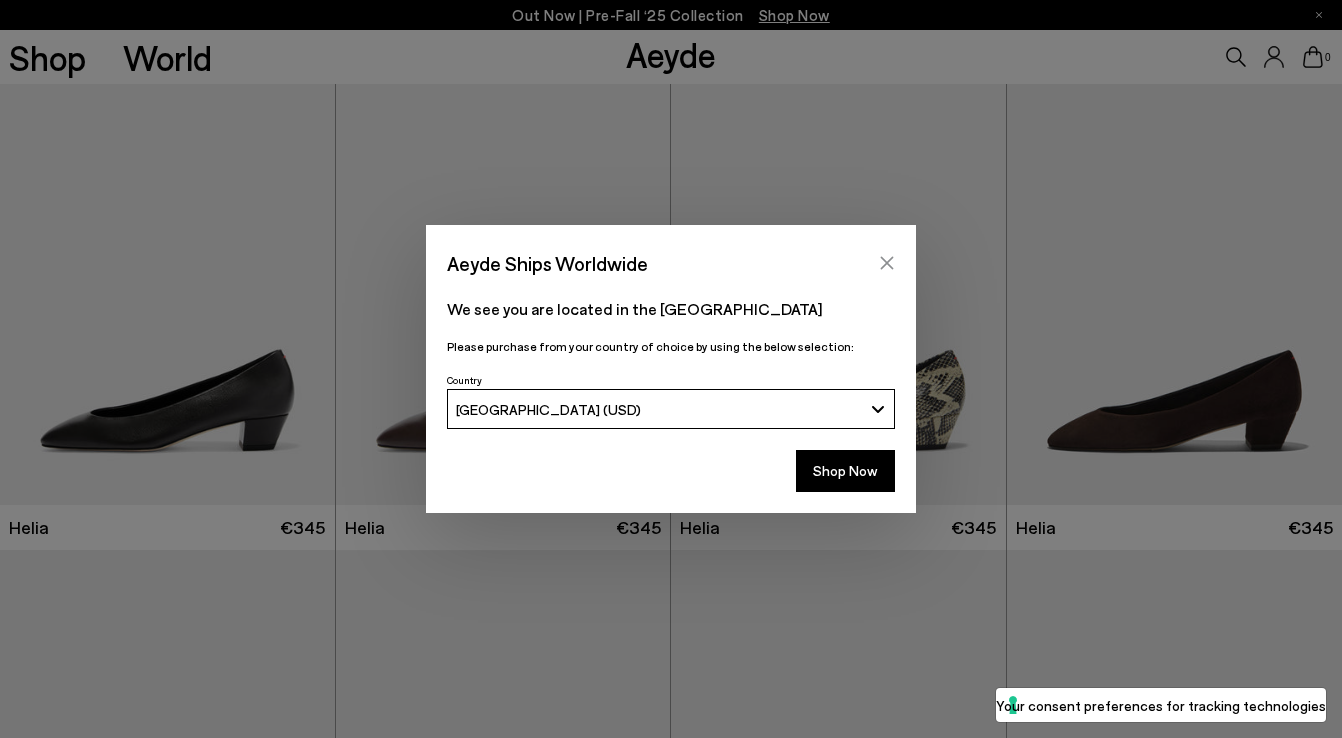 click at bounding box center [887, 263] 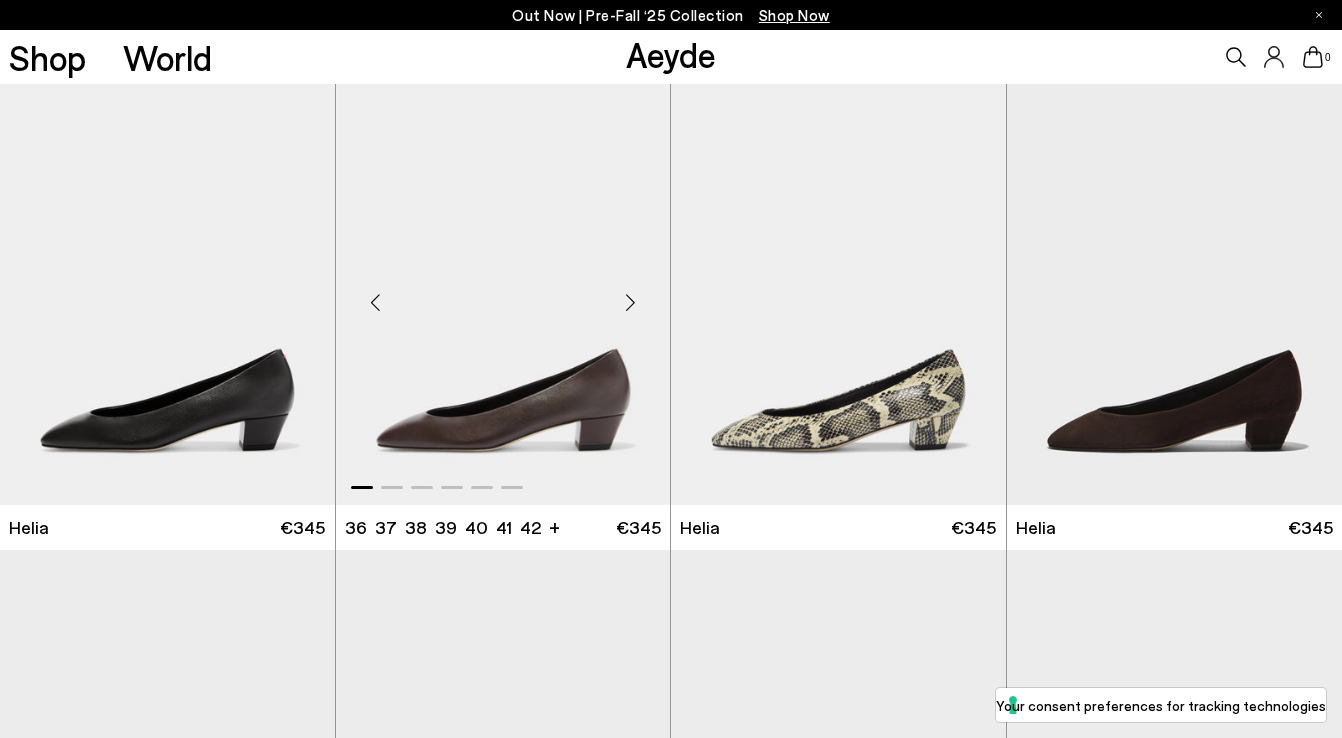 click at bounding box center [503, 294] 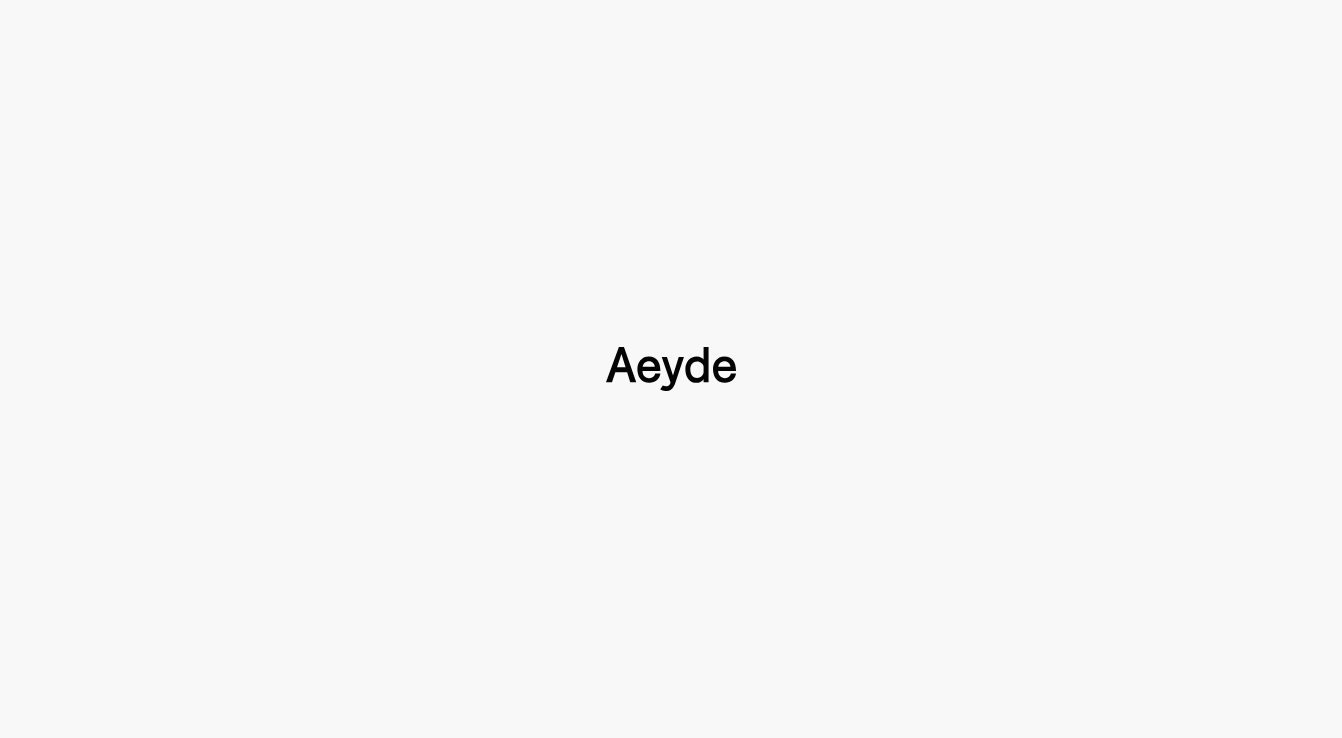 scroll, scrollTop: 0, scrollLeft: 0, axis: both 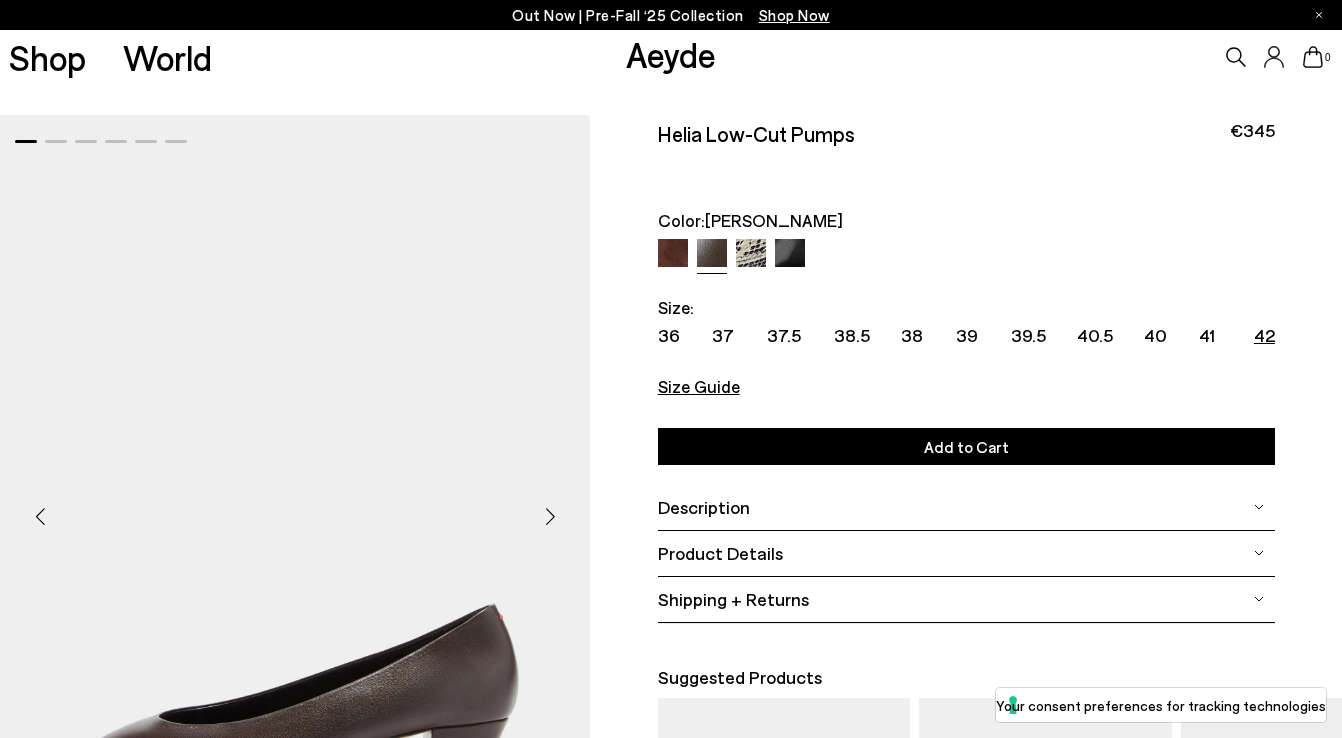 click on "42" at bounding box center (1264, 335) 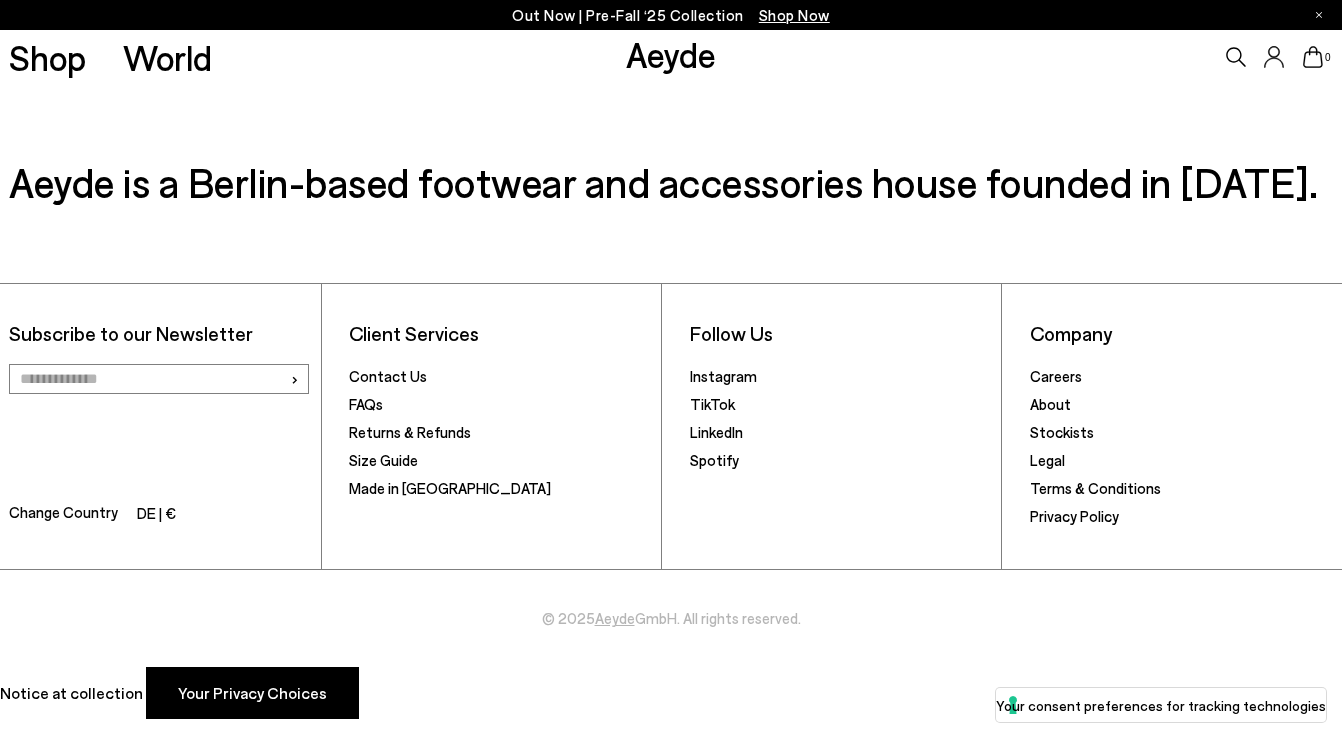 scroll, scrollTop: 0, scrollLeft: 0, axis: both 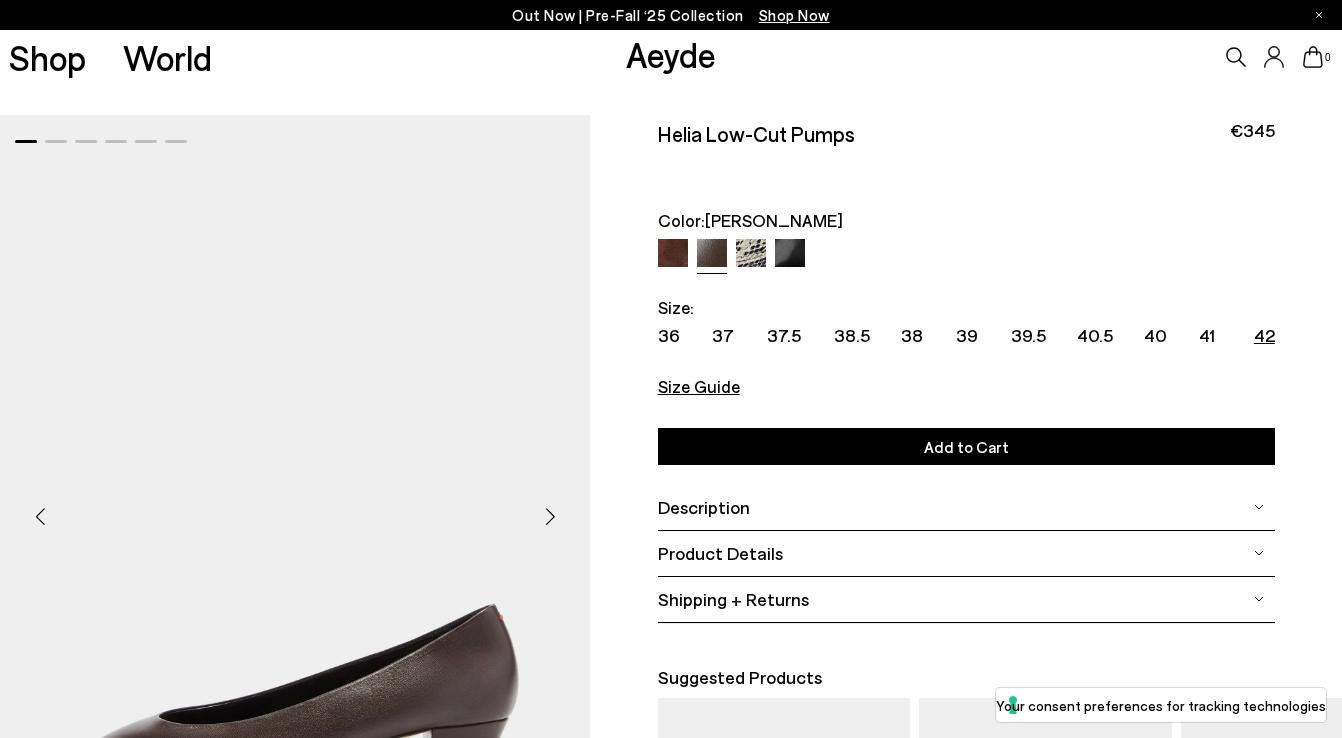 click on "0" at bounding box center (1118, 57) 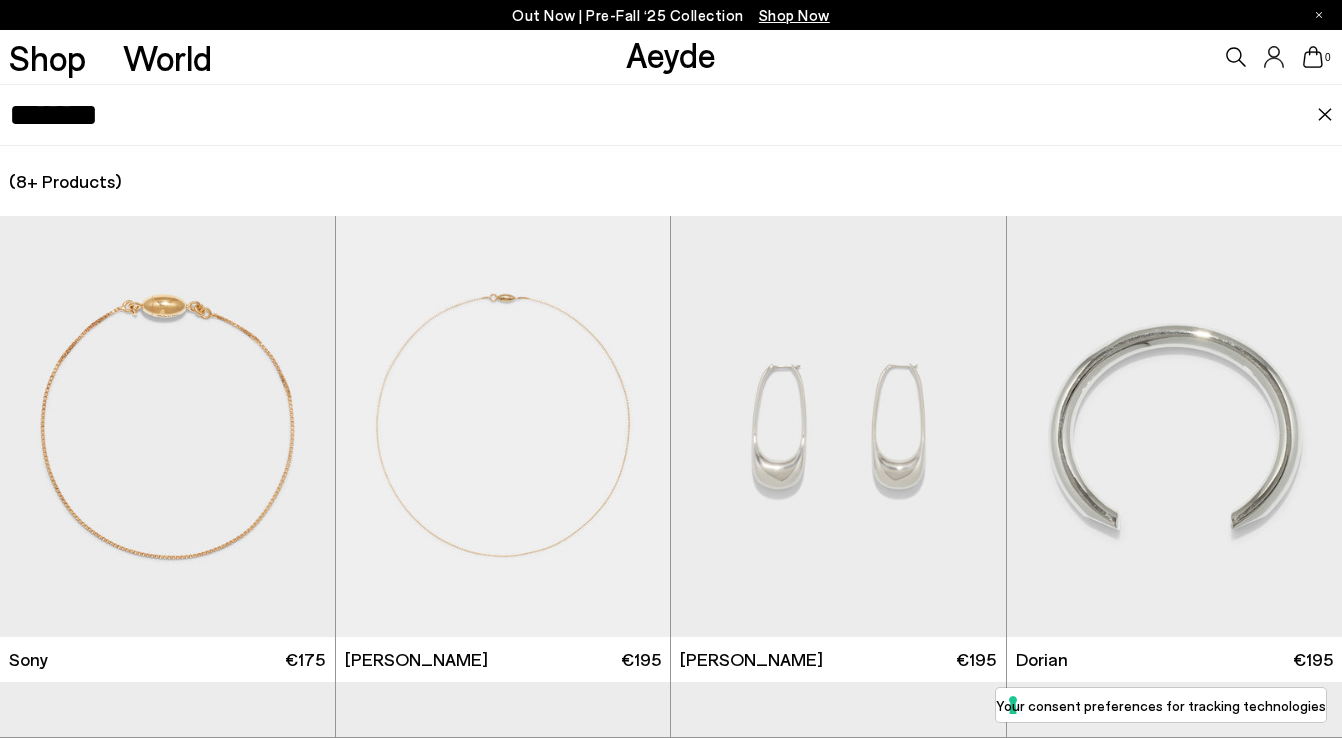 type on "*******" 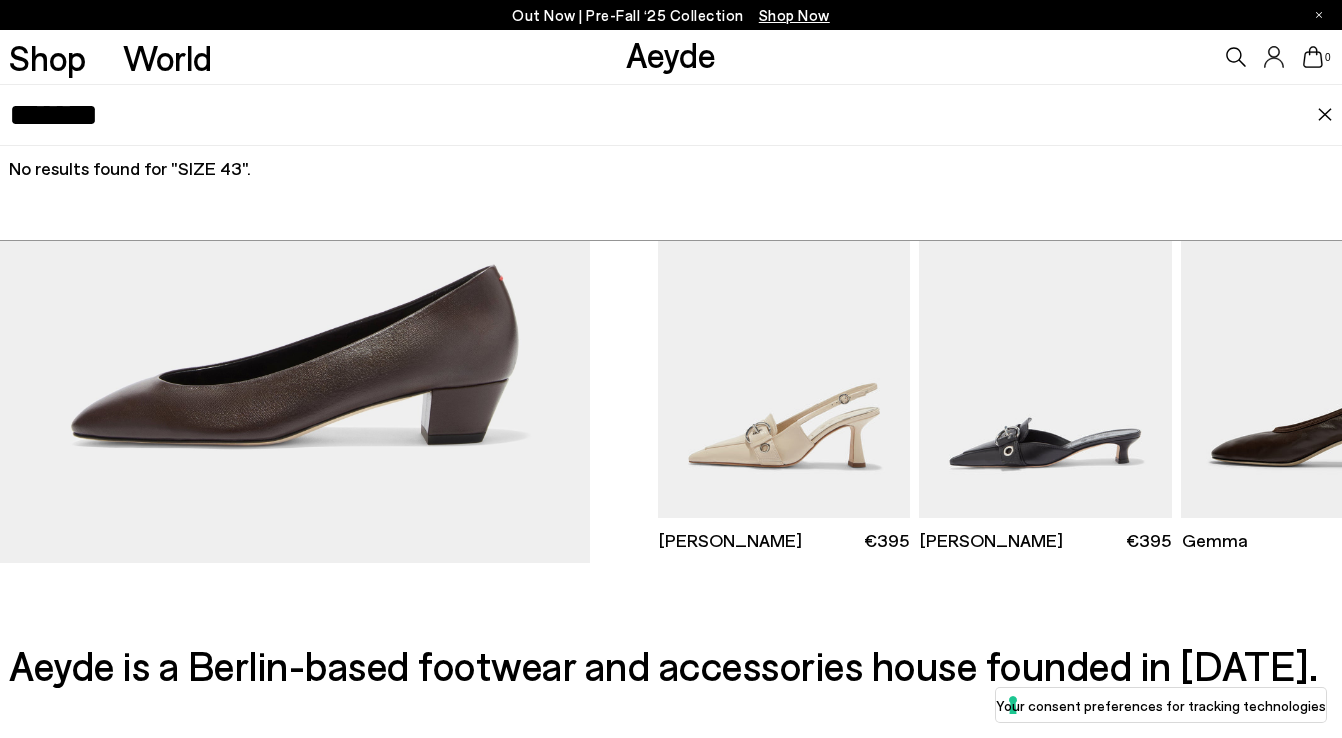 scroll, scrollTop: 601, scrollLeft: 0, axis: vertical 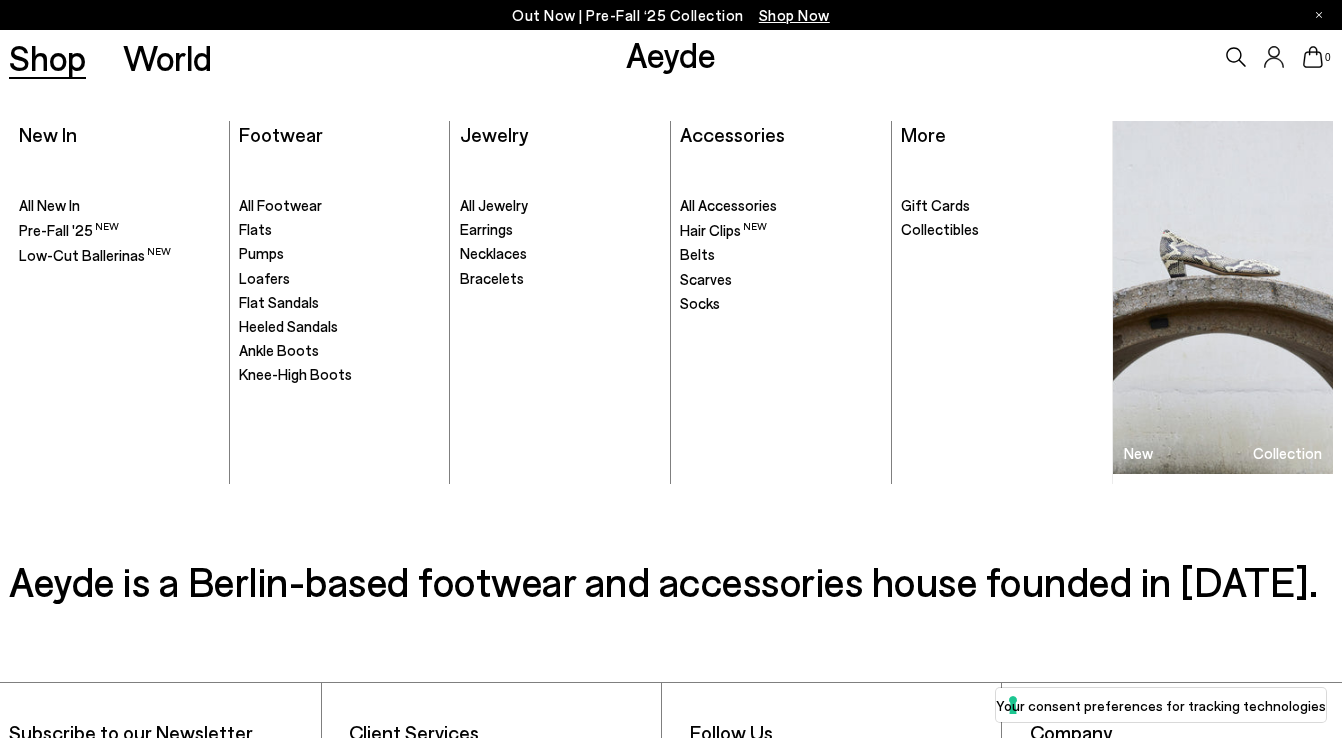 click on "Shop" at bounding box center [47, 57] 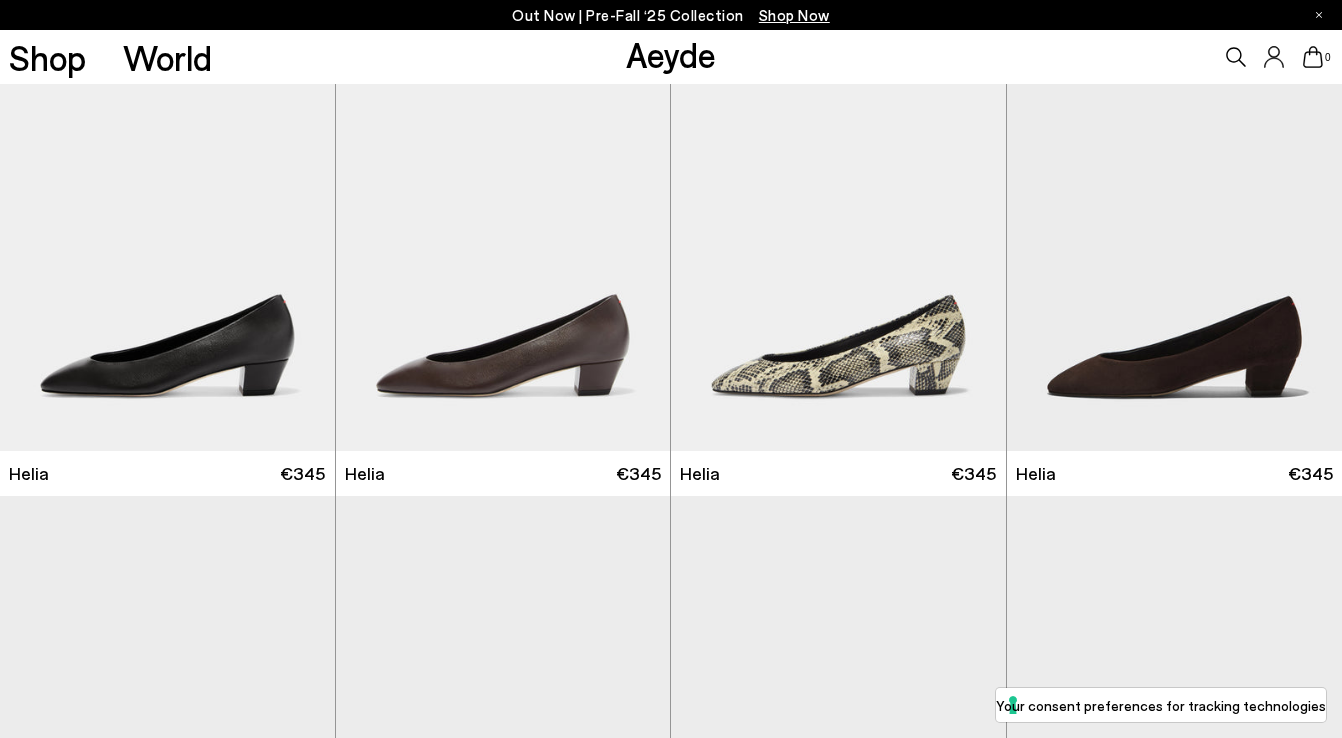 scroll, scrollTop: 0, scrollLeft: 0, axis: both 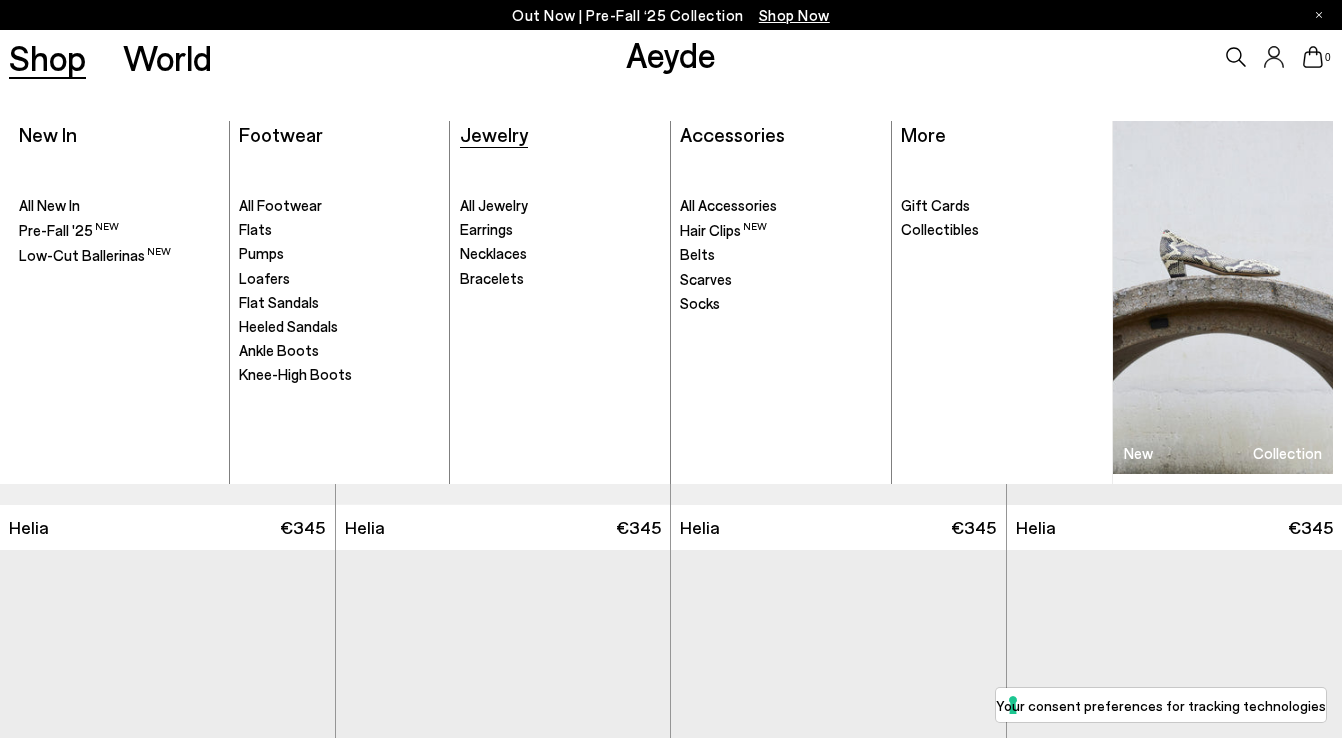 click on "Jewelry" at bounding box center (494, 134) 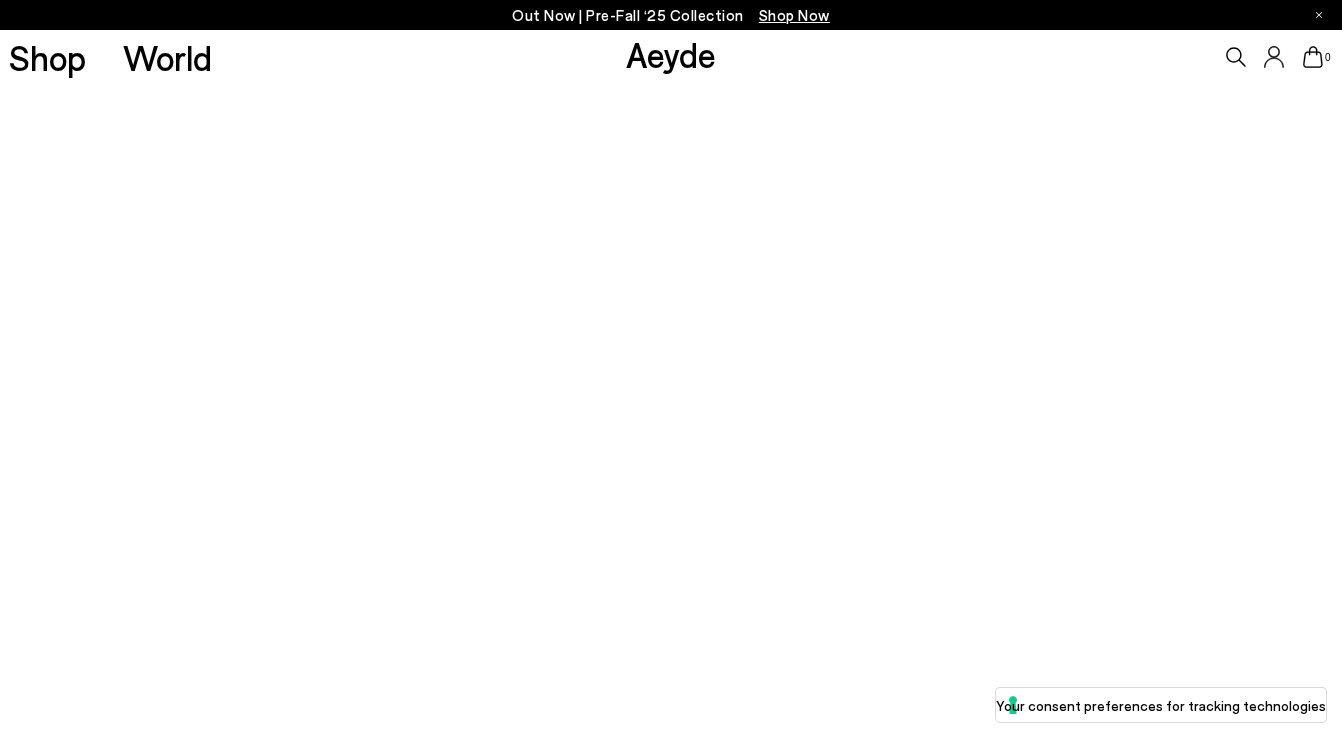 scroll, scrollTop: 0, scrollLeft: 0, axis: both 